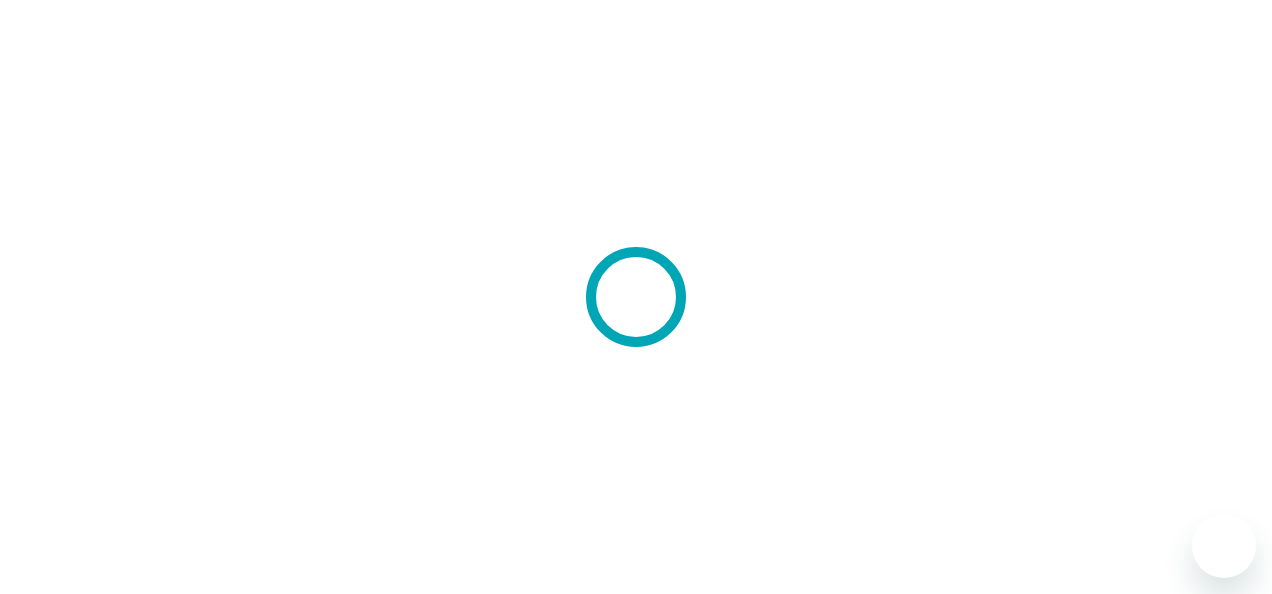 scroll, scrollTop: 0, scrollLeft: 0, axis: both 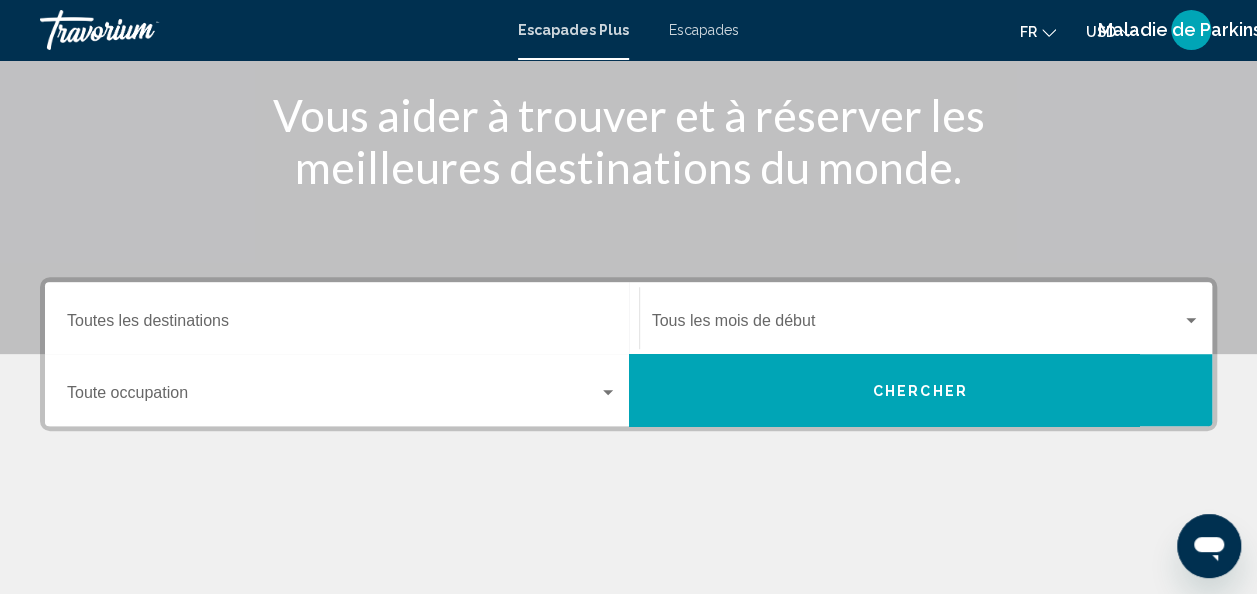 click on "Destination Toutes les destinations" at bounding box center [342, 318] 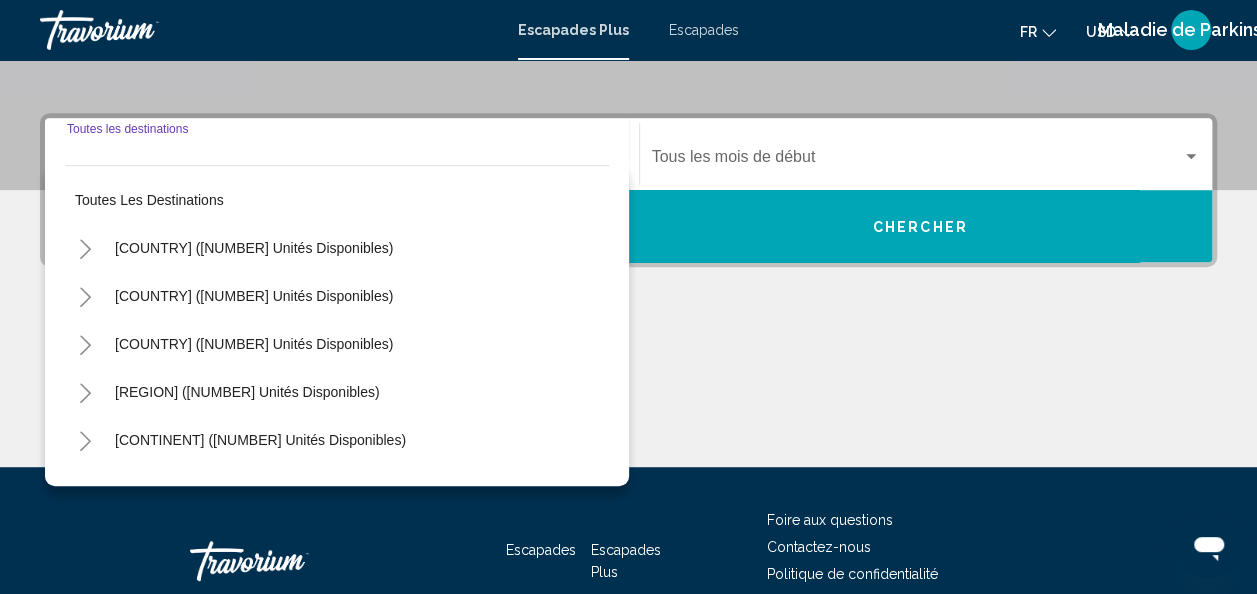 scroll, scrollTop: 458, scrollLeft: 0, axis: vertical 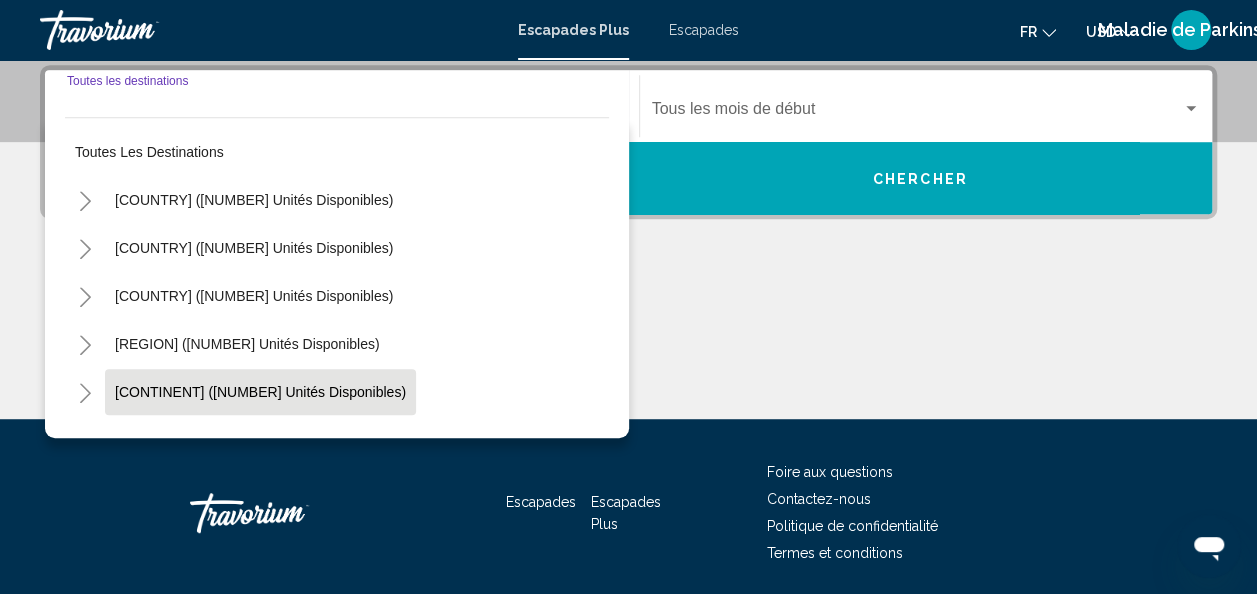 click on "[CONTINENT] ([NUMBER] unités disponibles)" at bounding box center [254, 440] 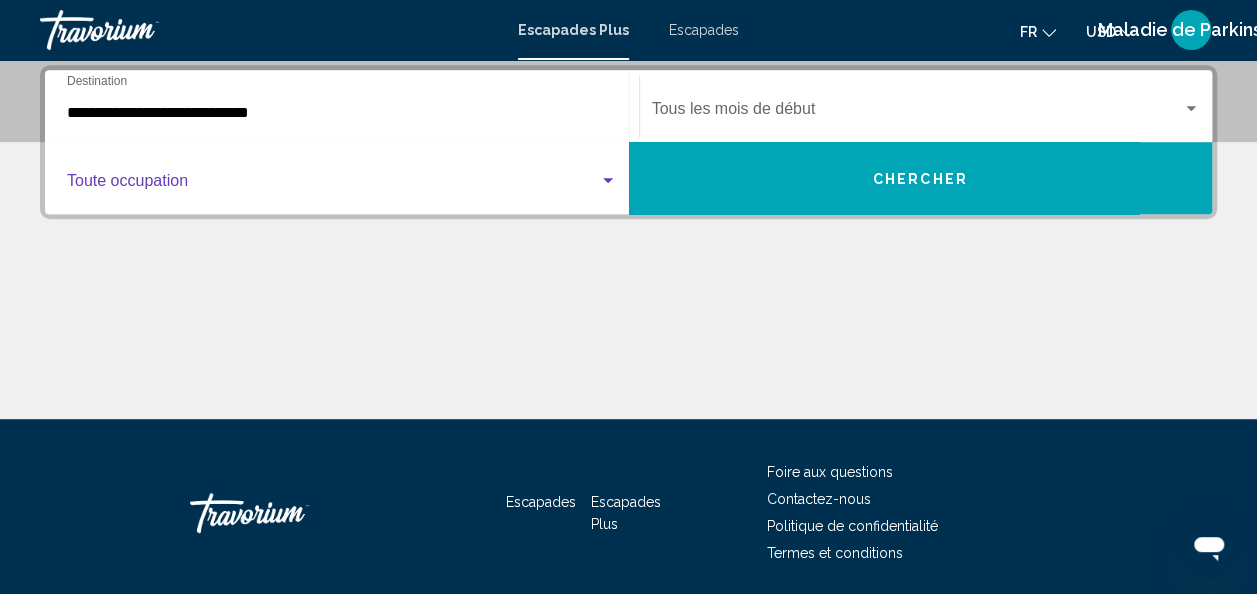 click at bounding box center (333, 185) 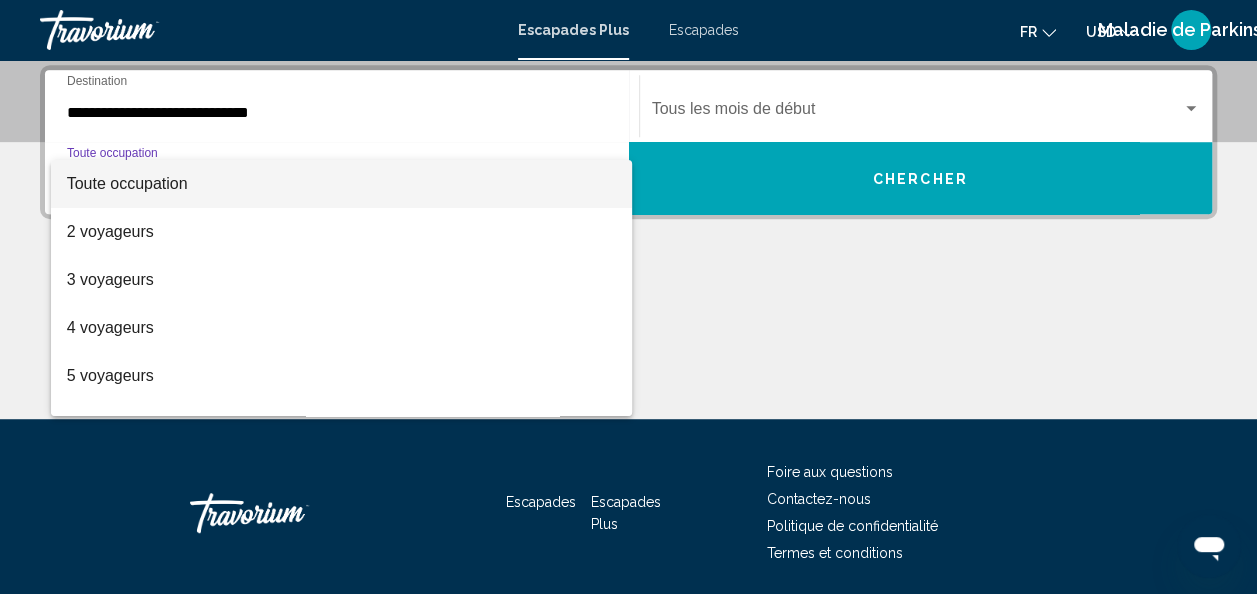 click at bounding box center [628, 297] 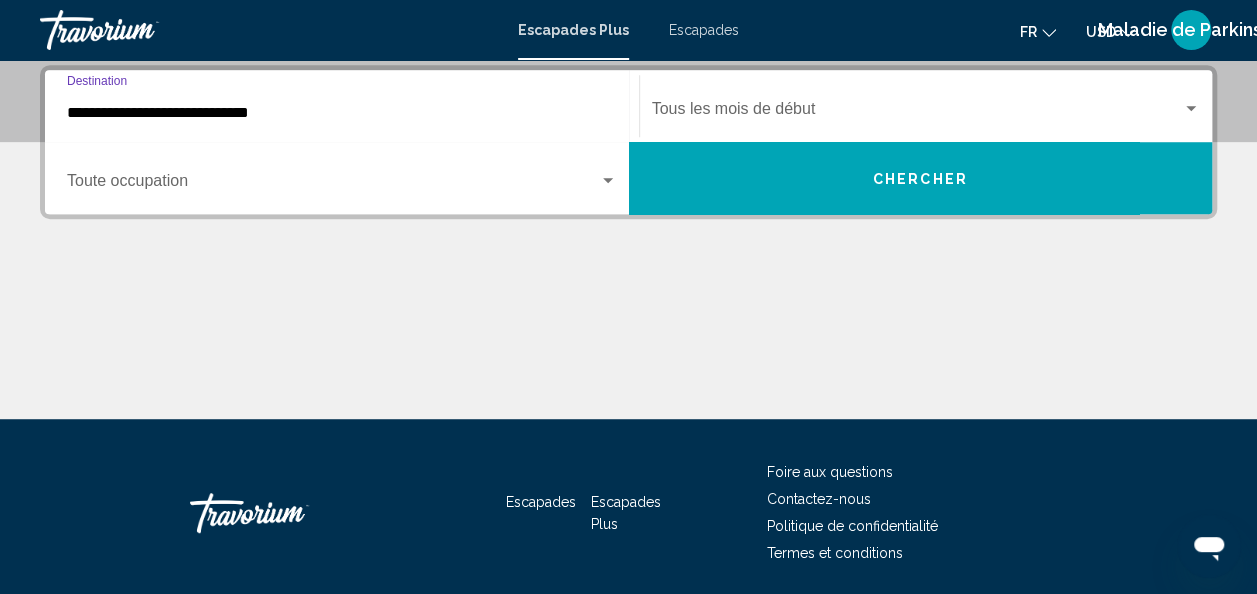 click on "**********" at bounding box center [342, 113] 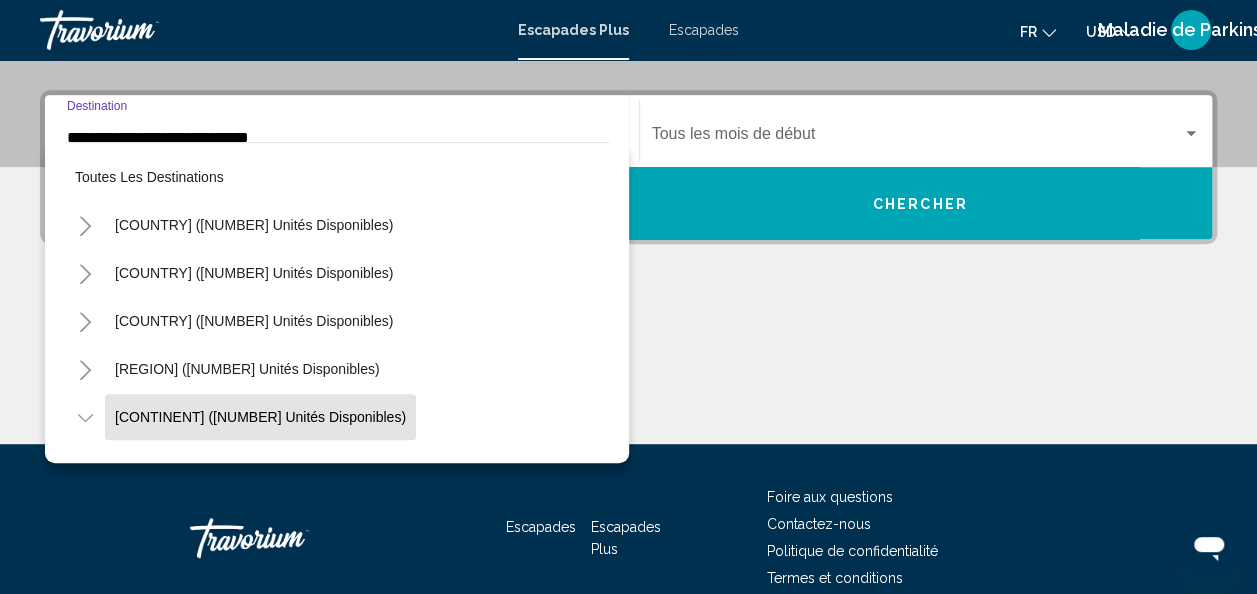 scroll, scrollTop: 119, scrollLeft: 0, axis: vertical 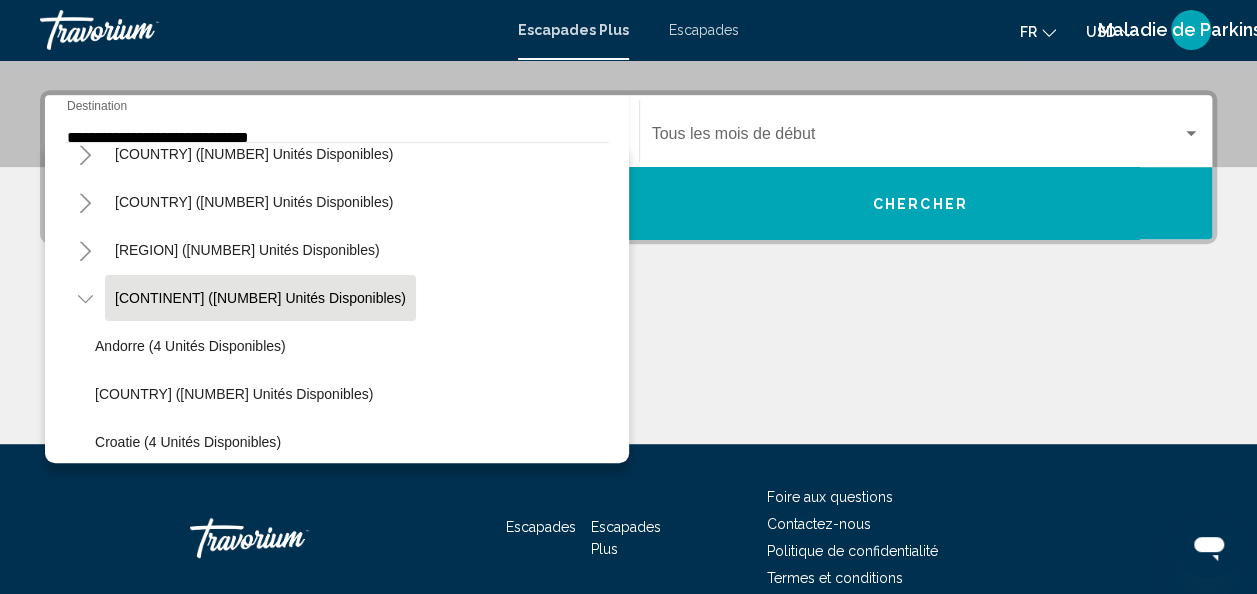 click on "Croatie (4 unités disponibles)" 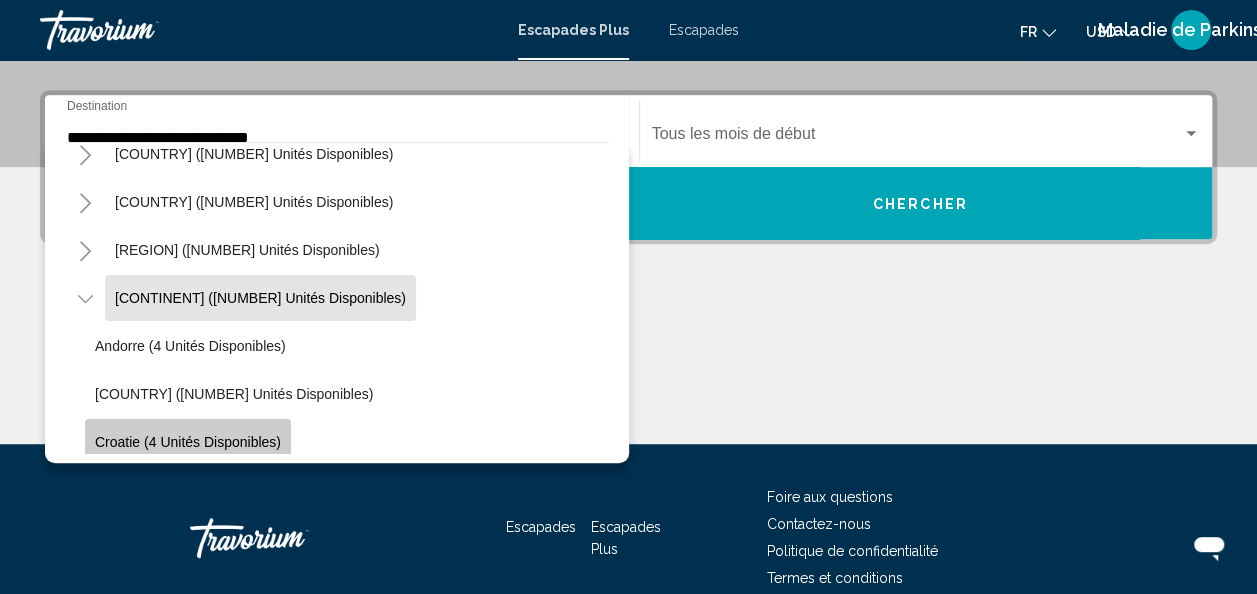 click on "Croatie (4 unités disponibles)" 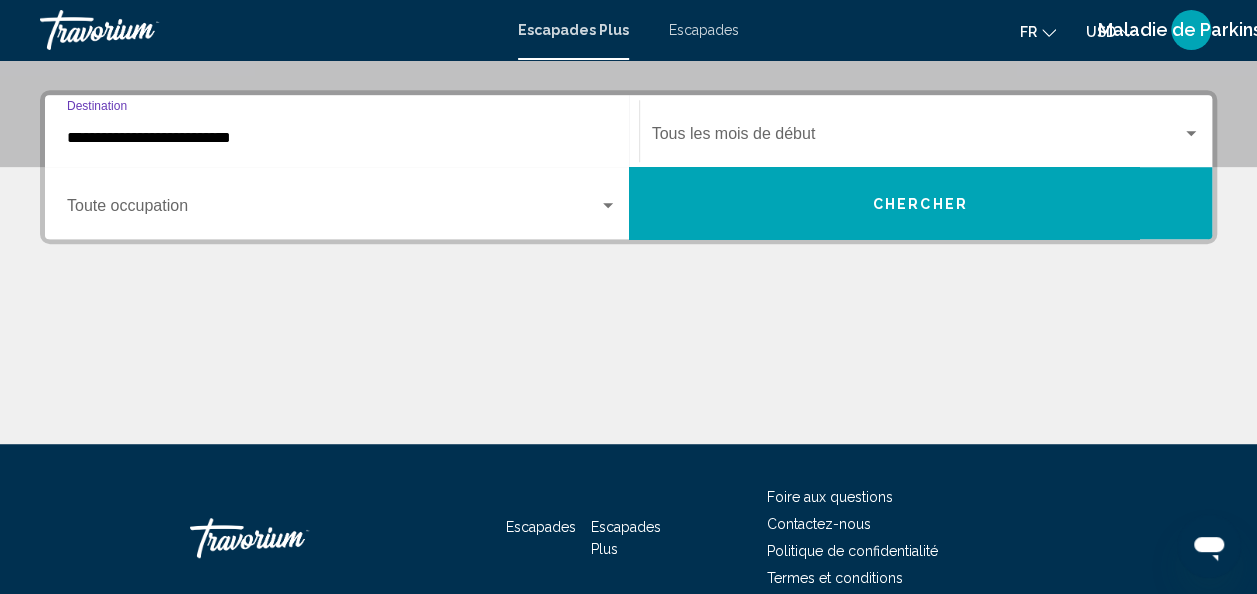 scroll, scrollTop: 458, scrollLeft: 0, axis: vertical 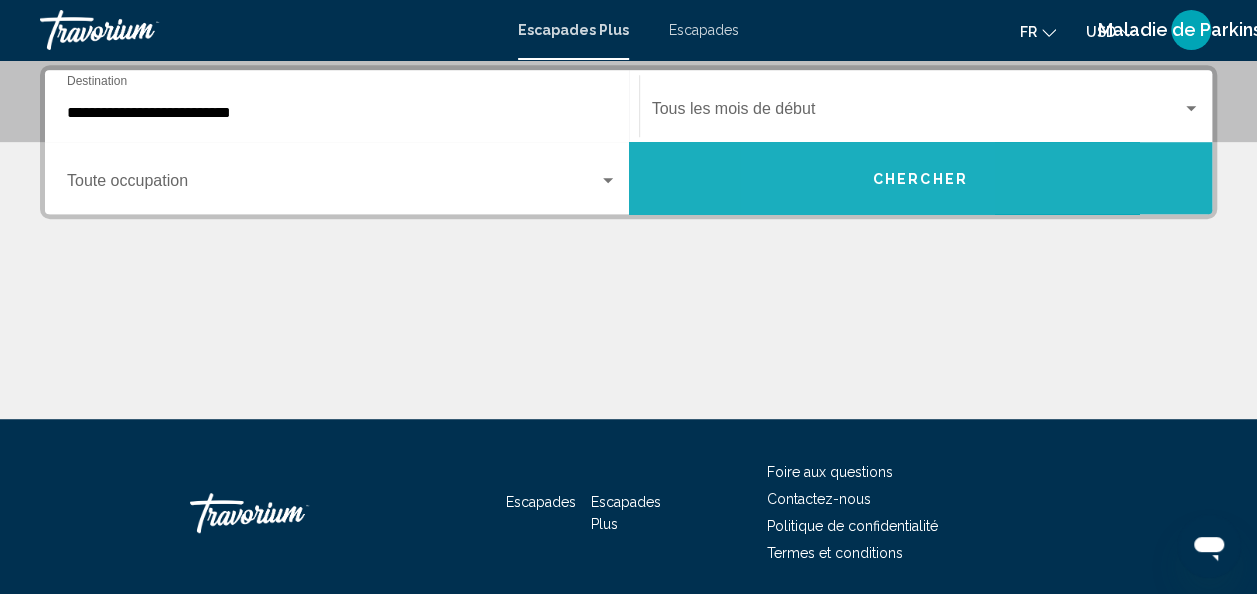 click on "Chercher" at bounding box center [921, 178] 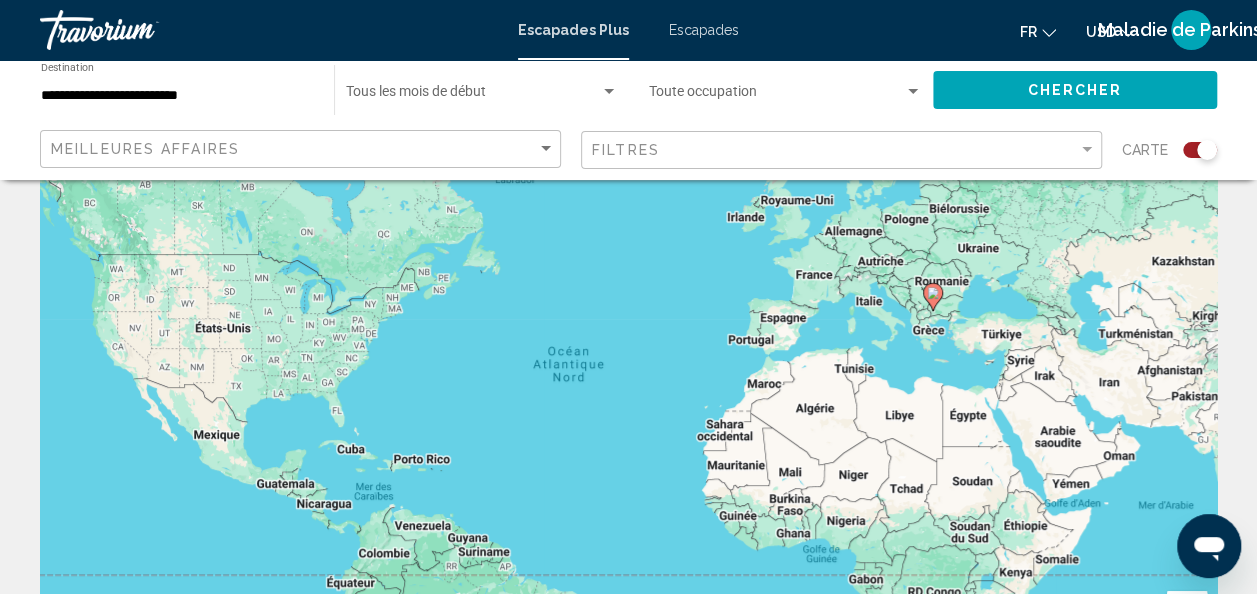 scroll, scrollTop: 0, scrollLeft: 0, axis: both 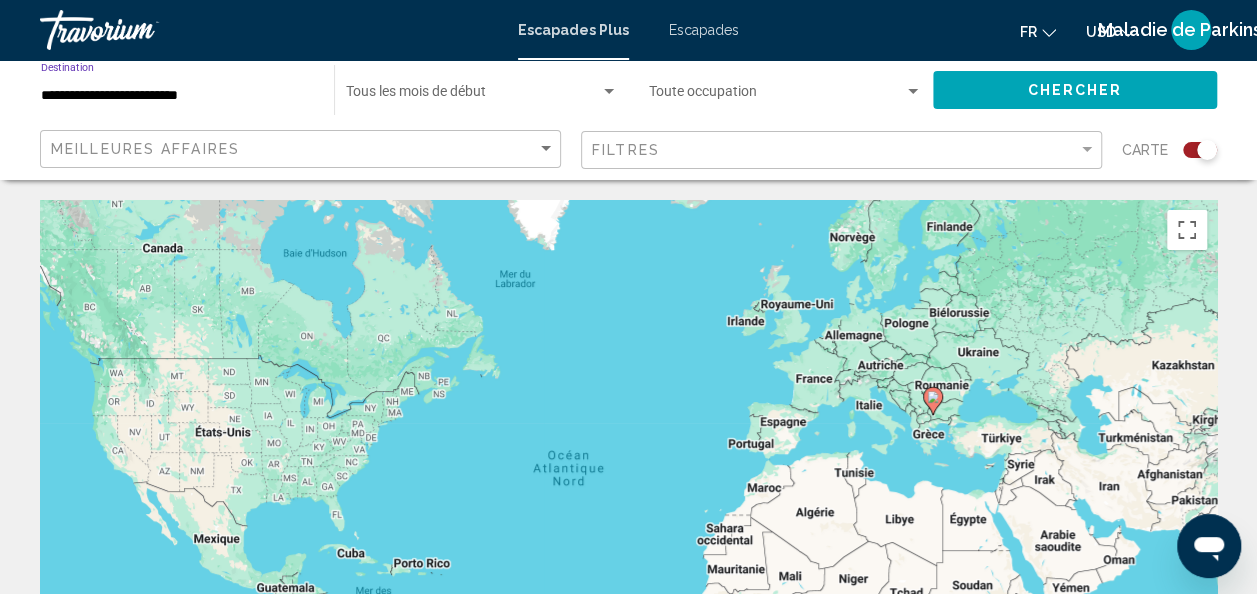 click on "**********" at bounding box center [177, 96] 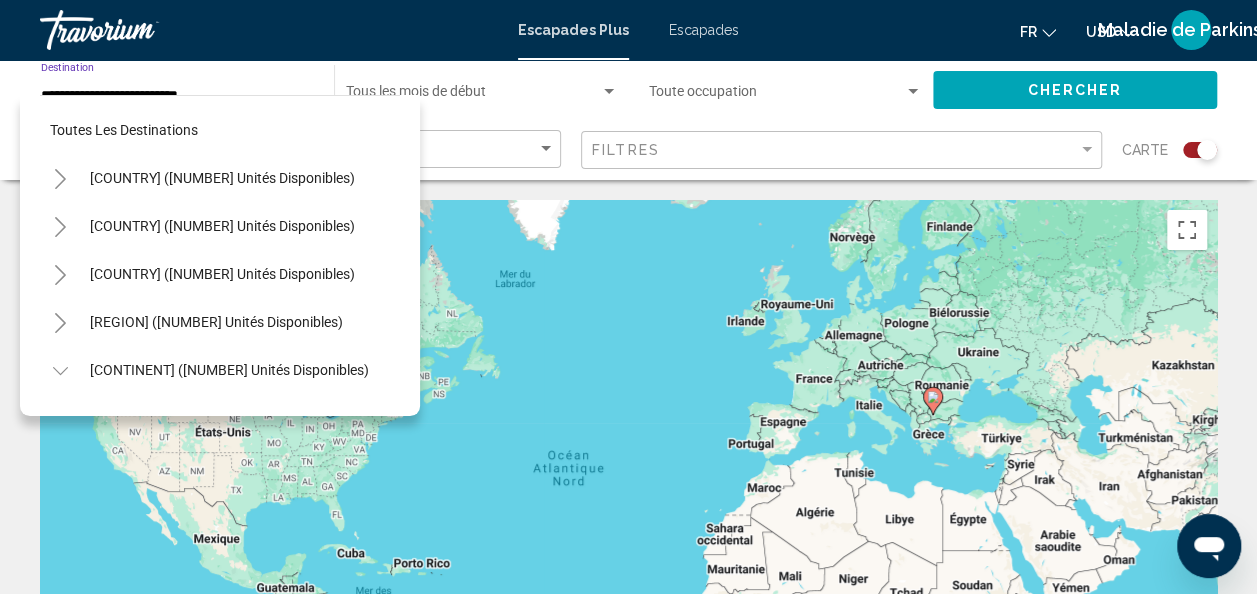 scroll, scrollTop: 270, scrollLeft: 0, axis: vertical 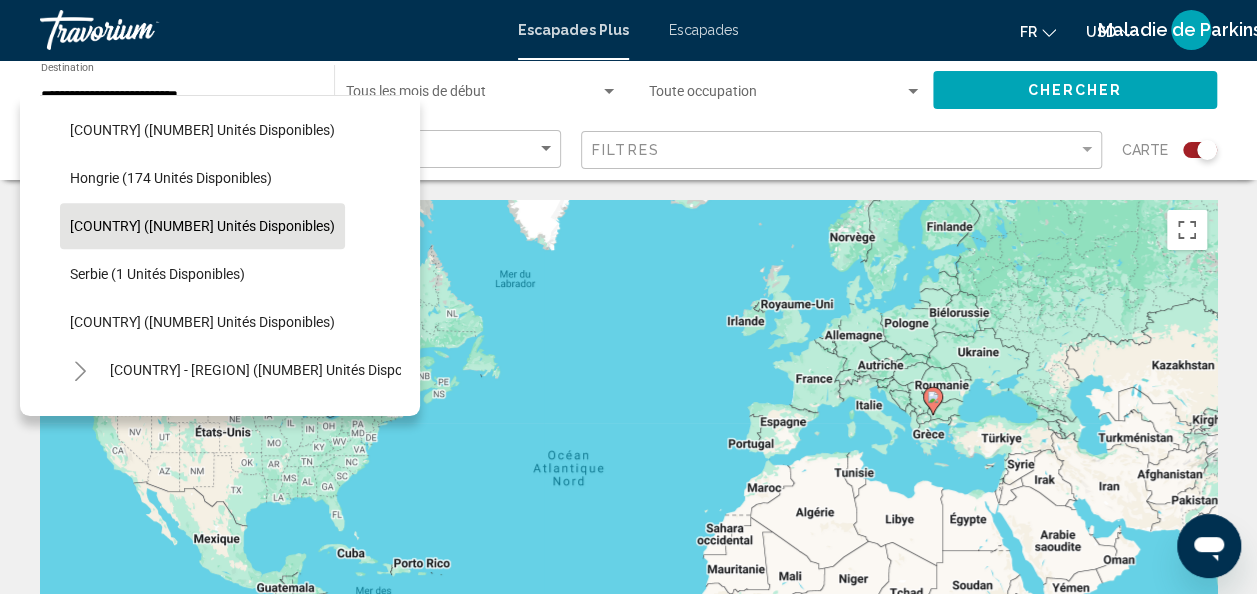 click on "Italie (564 unités disponibles)" 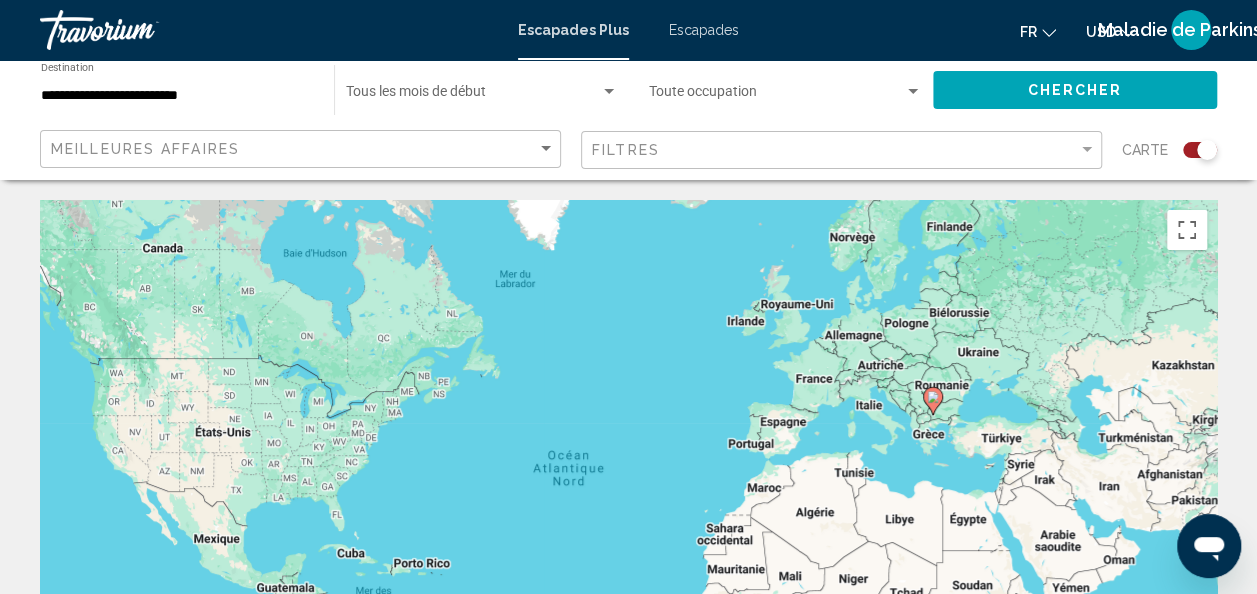 click on "Start Month Tous les mois de début" 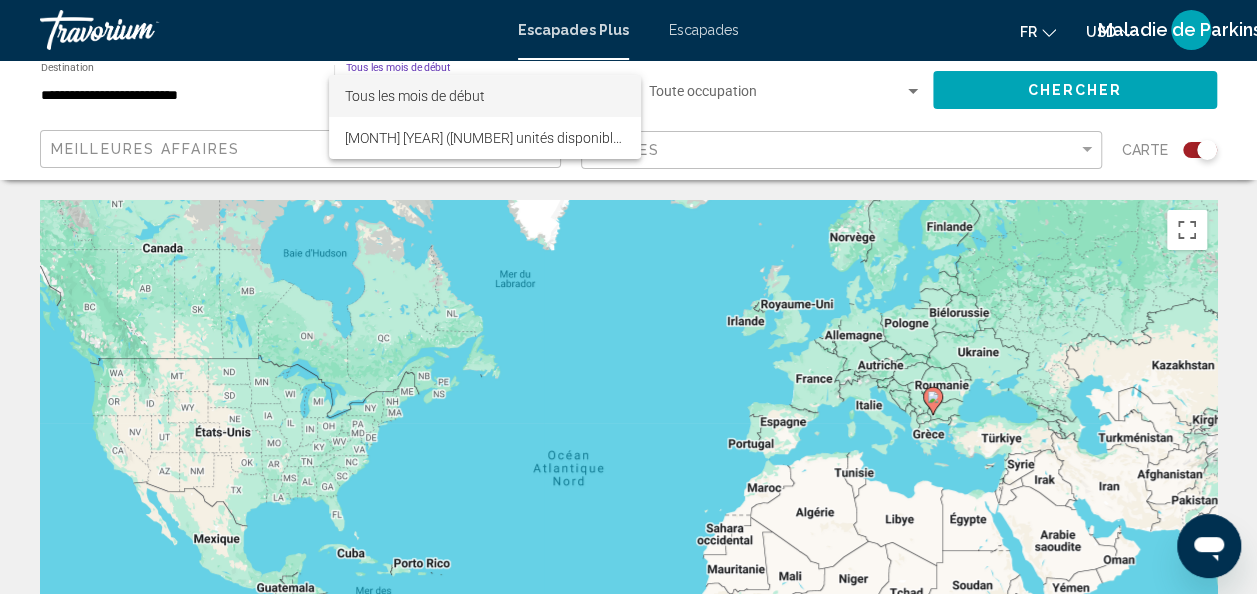 click at bounding box center (628, 297) 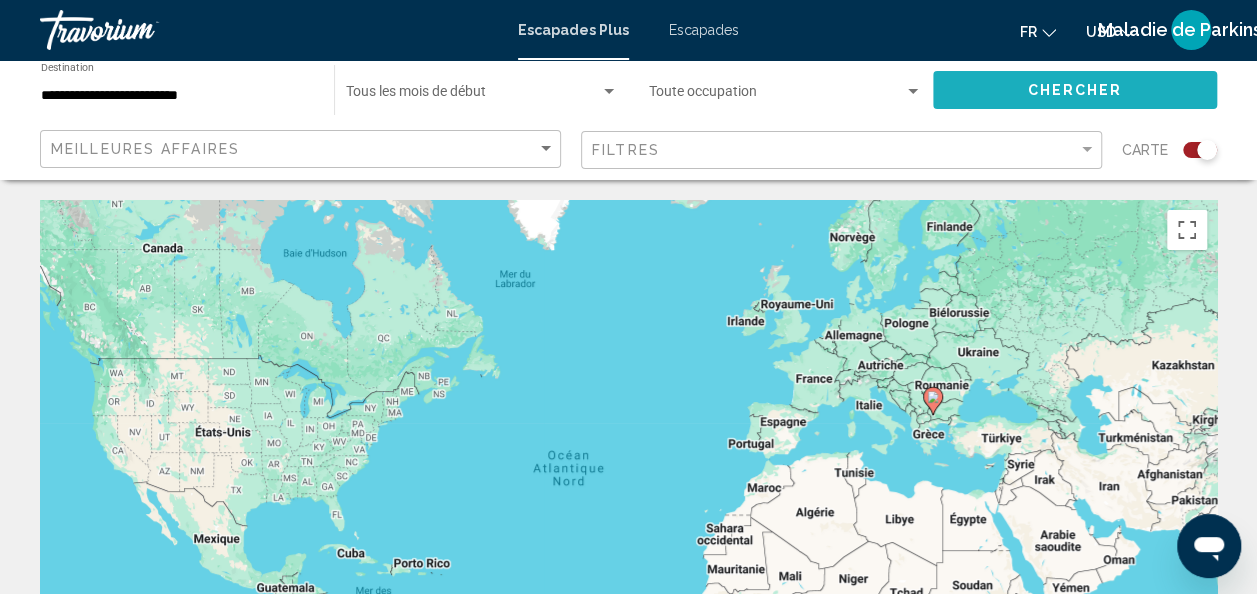 click on "Chercher" 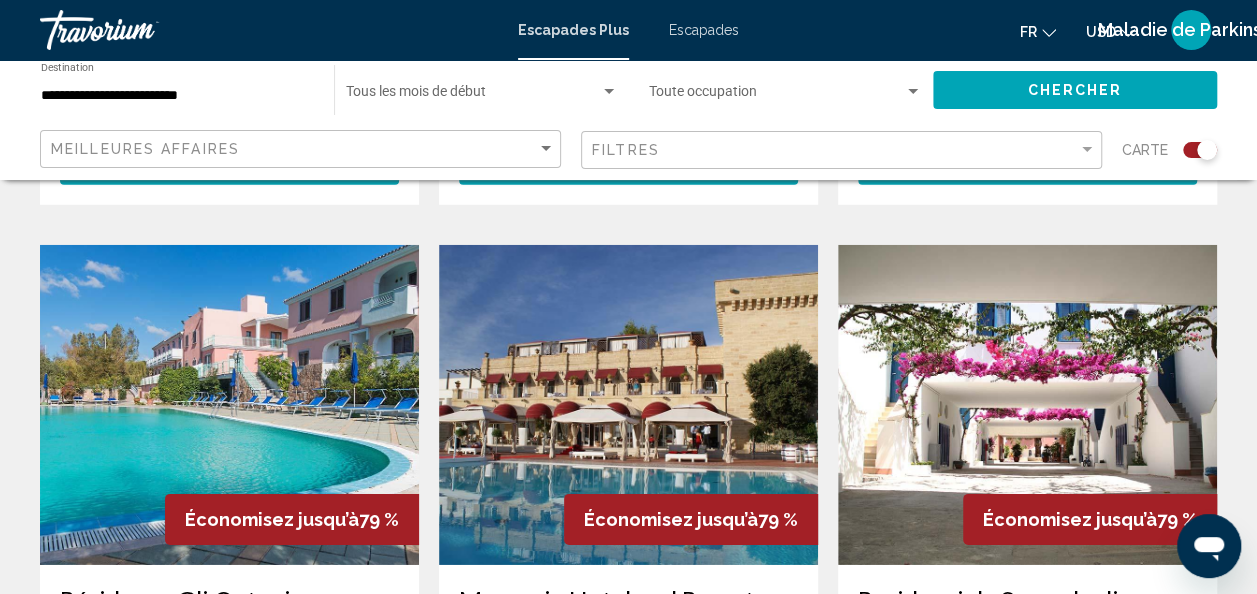 scroll, scrollTop: 3052, scrollLeft: 0, axis: vertical 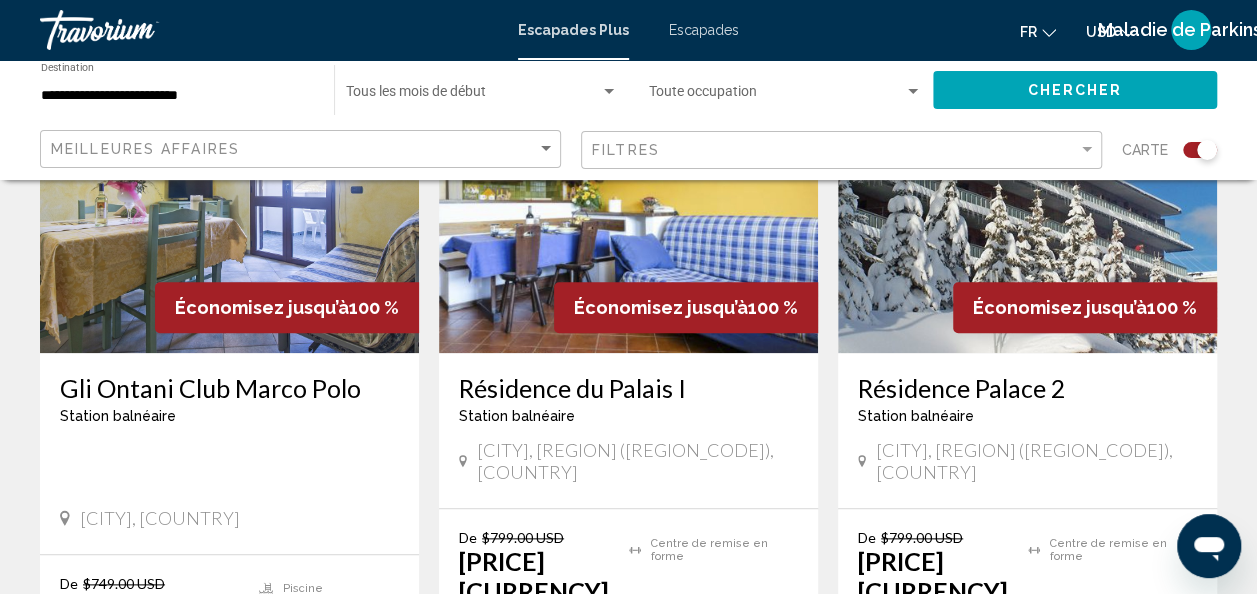 click at bounding box center (628, 193) 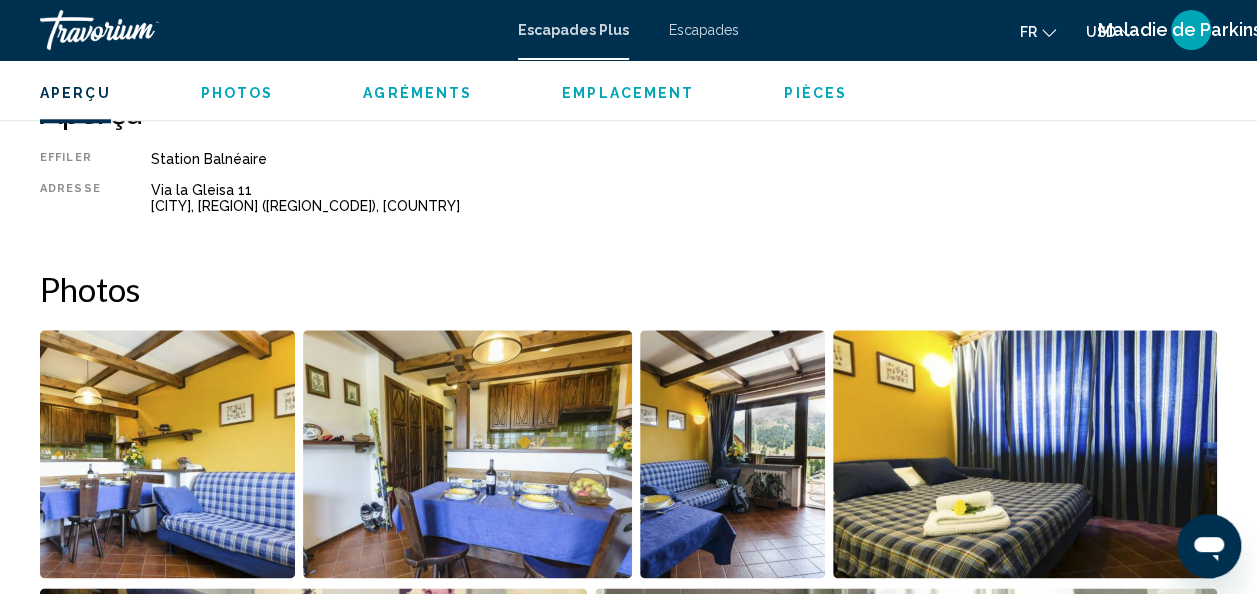 scroll, scrollTop: 501, scrollLeft: 0, axis: vertical 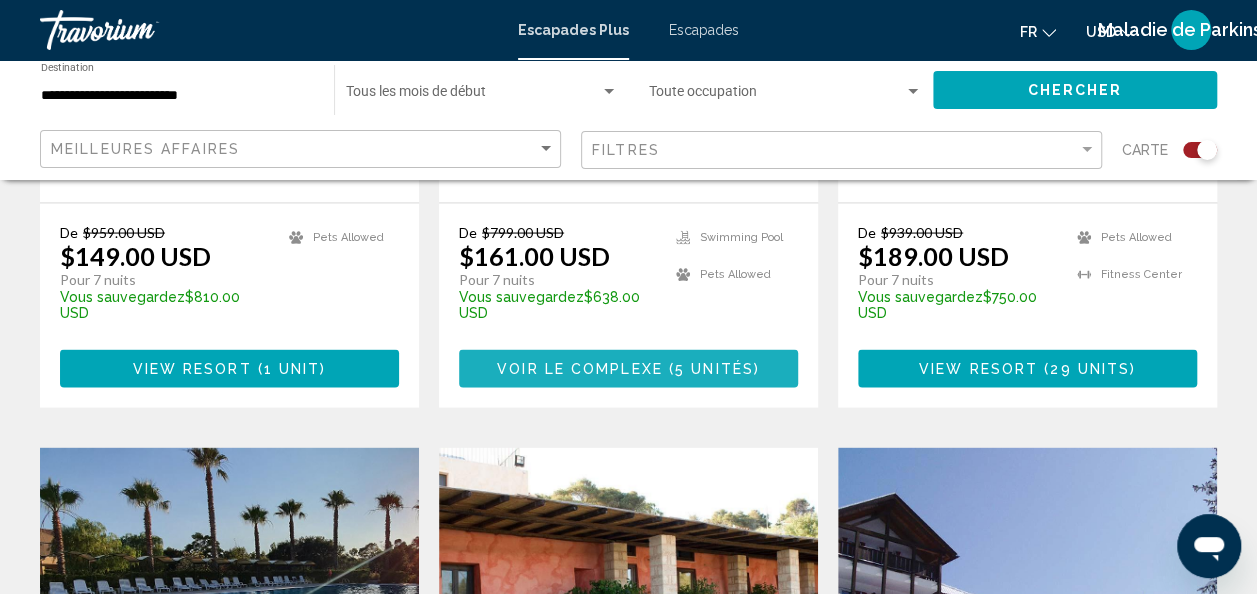 click on "( 5 unités )" at bounding box center [711, 369] 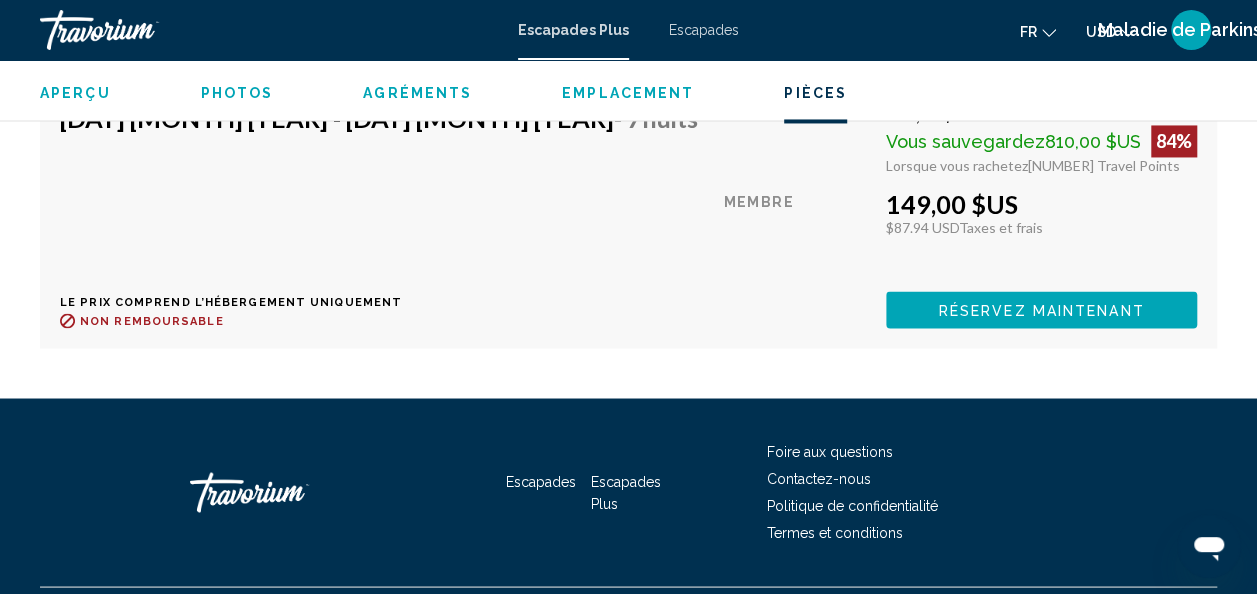 scroll, scrollTop: 5404, scrollLeft: 0, axis: vertical 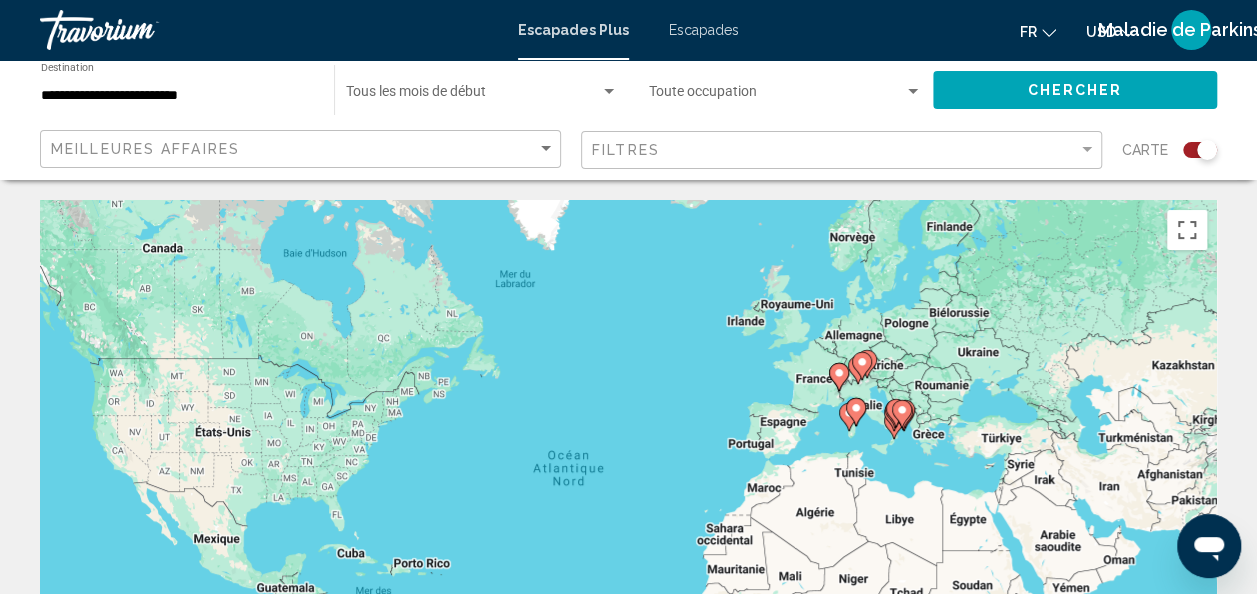 click at bounding box center [140, 30] 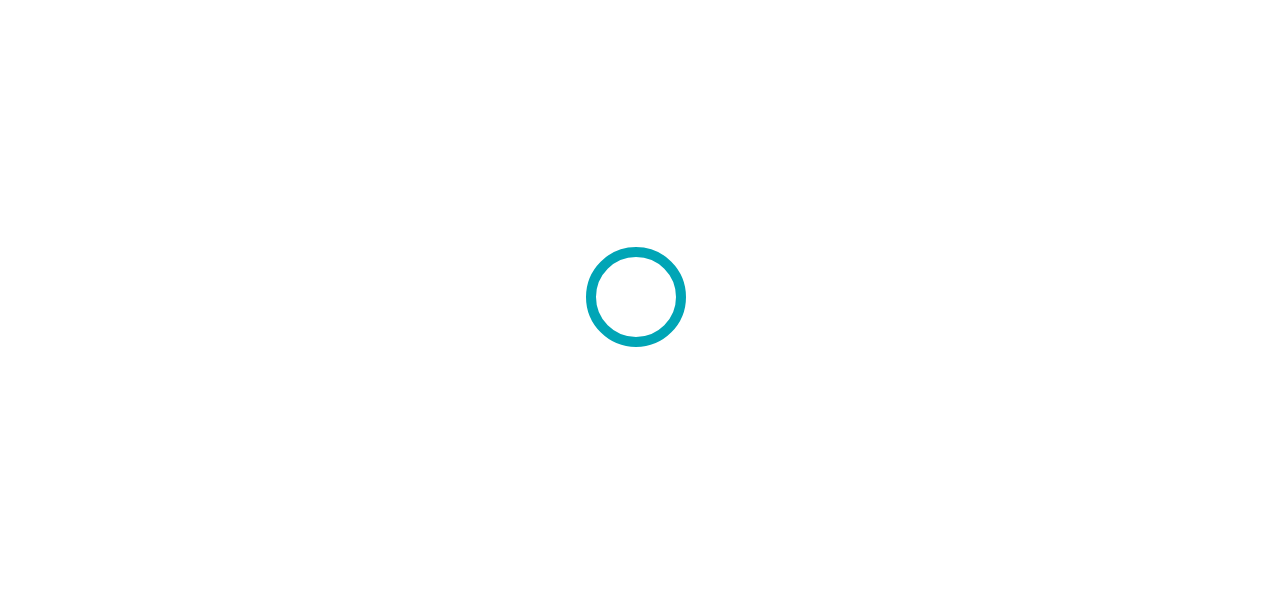 scroll, scrollTop: 0, scrollLeft: 0, axis: both 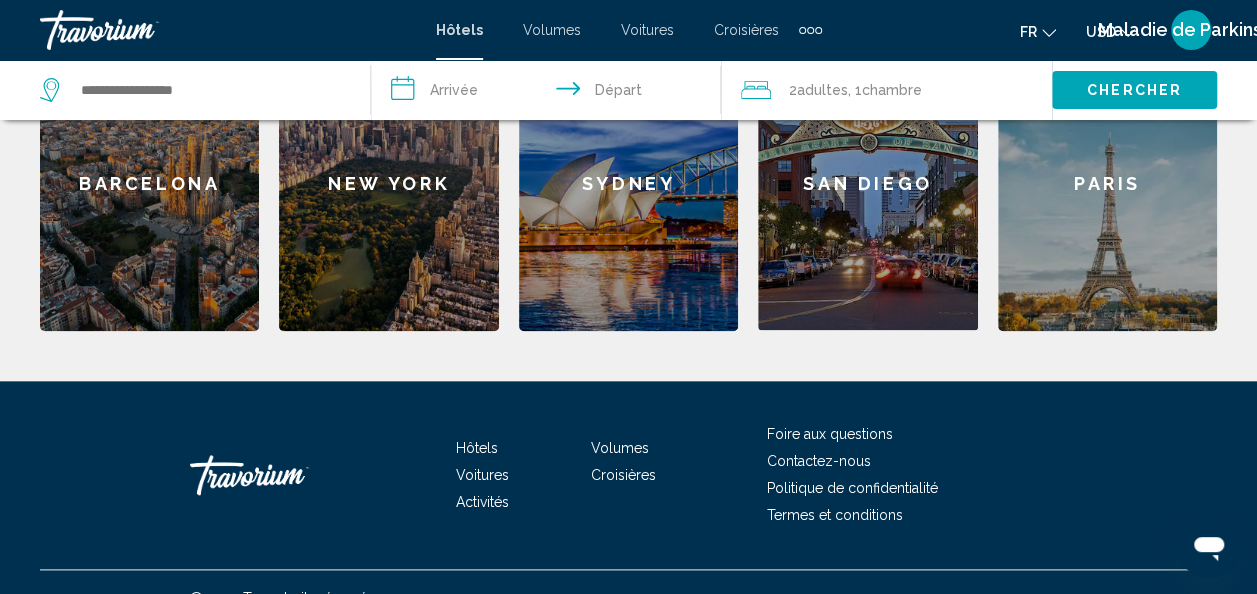 click on "Paris" 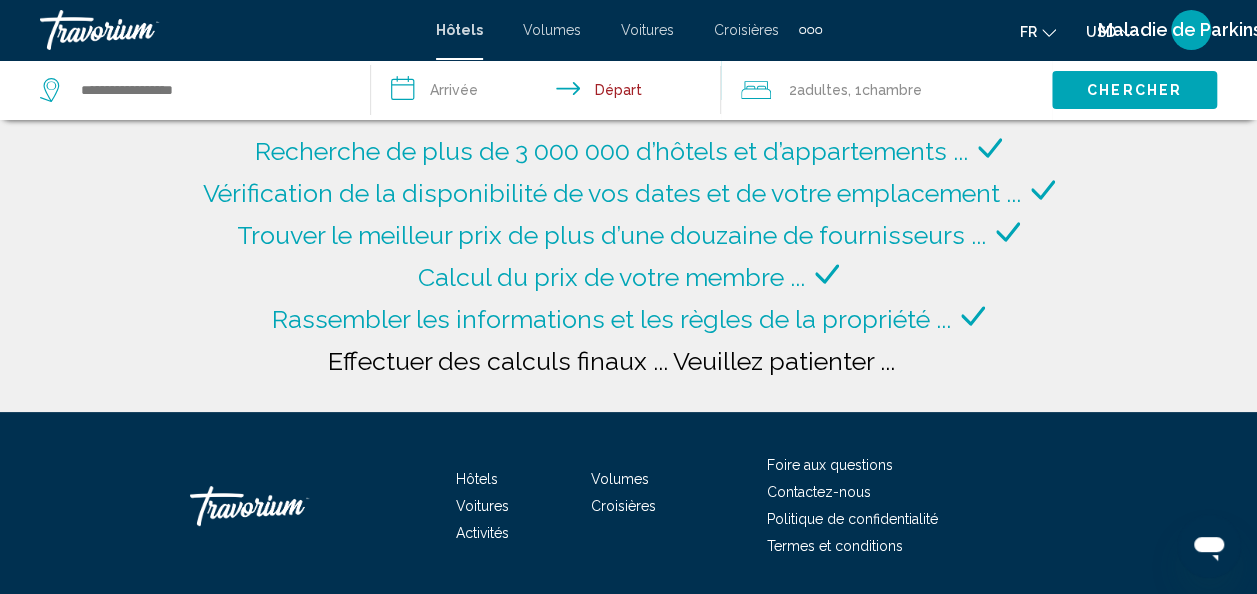 type on "**********" 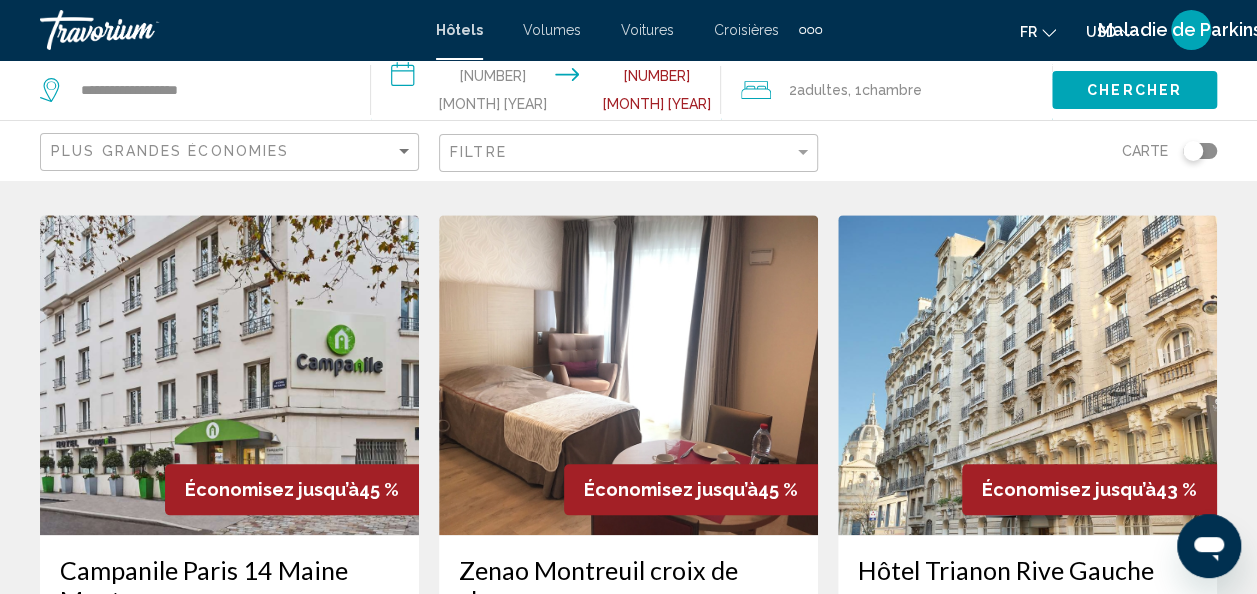 scroll, scrollTop: 825, scrollLeft: 0, axis: vertical 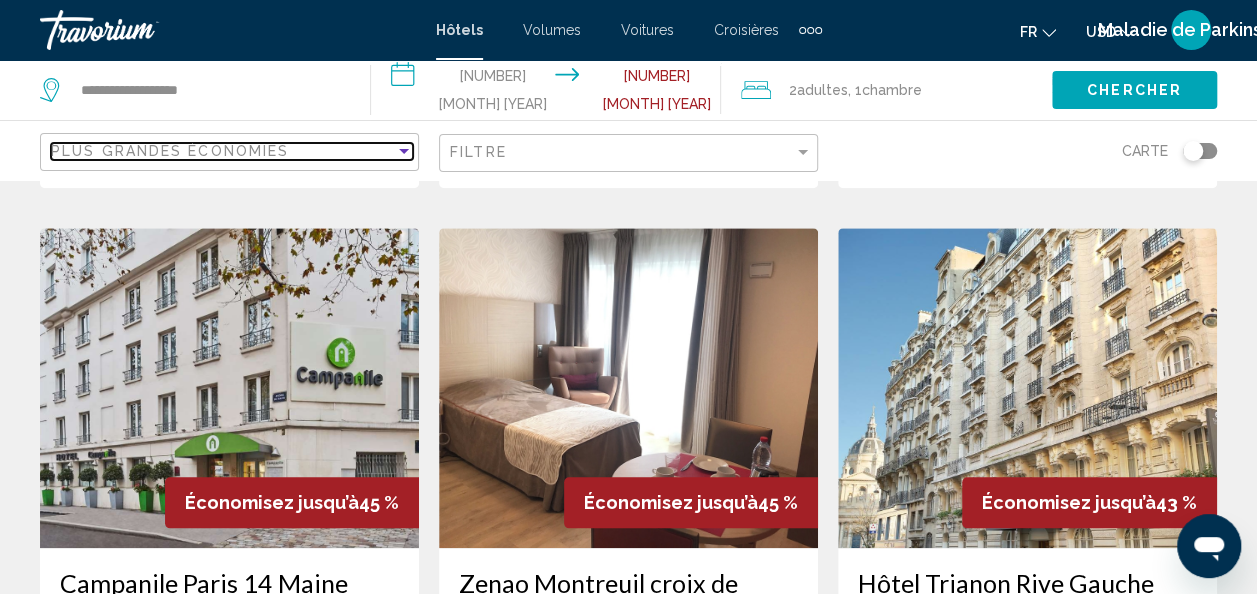 click at bounding box center (404, 151) 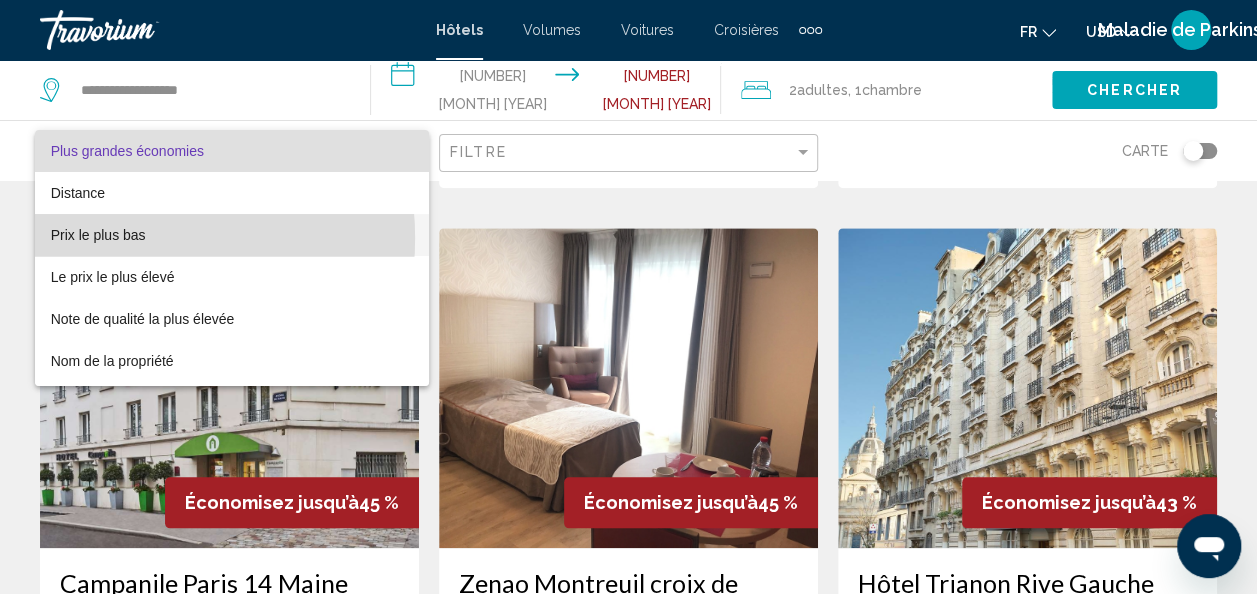 click on "Prix le plus bas" at bounding box center (98, 235) 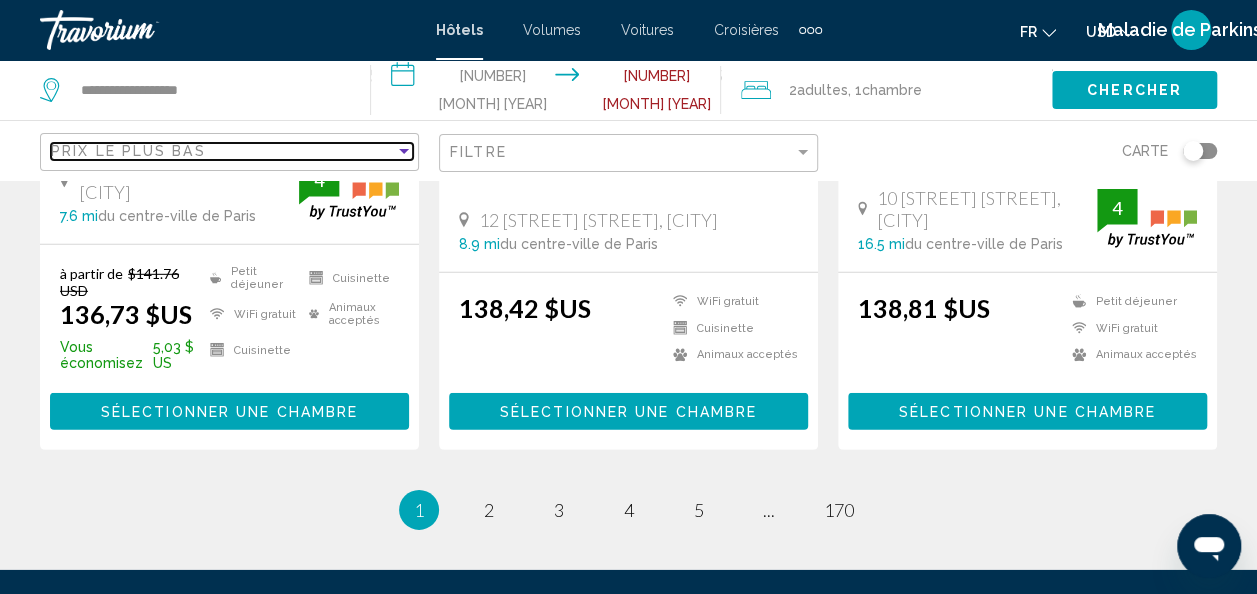scroll, scrollTop: 3065, scrollLeft: 0, axis: vertical 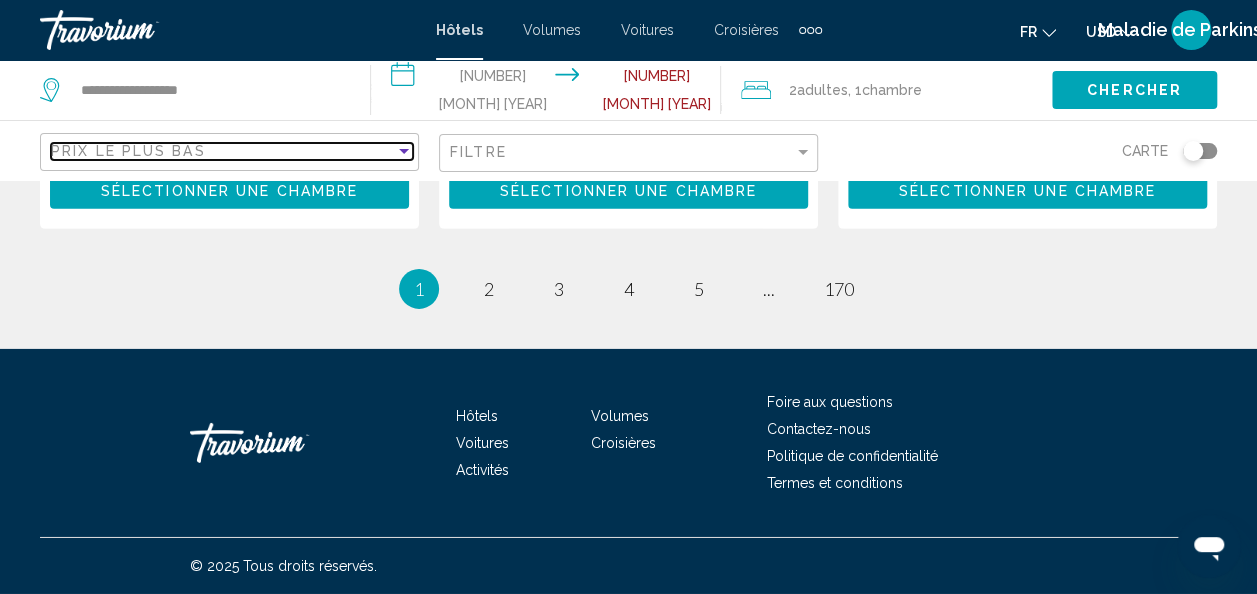 click on "Prix le plus bas" at bounding box center [223, 151] 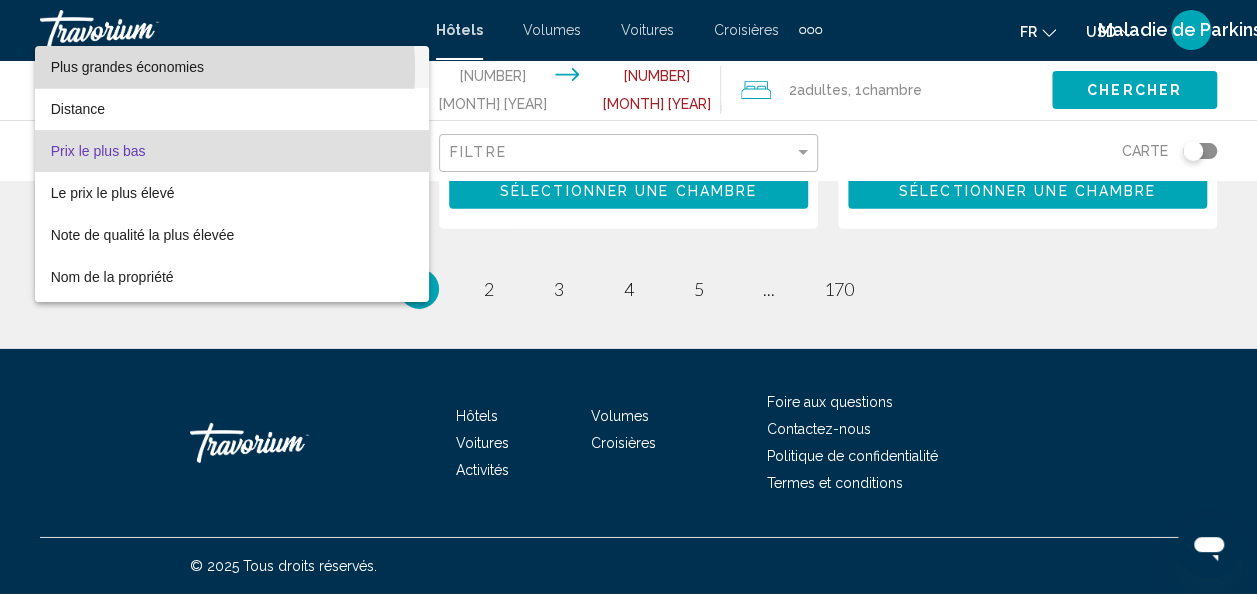 click on "Plus grandes économies" at bounding box center [127, 67] 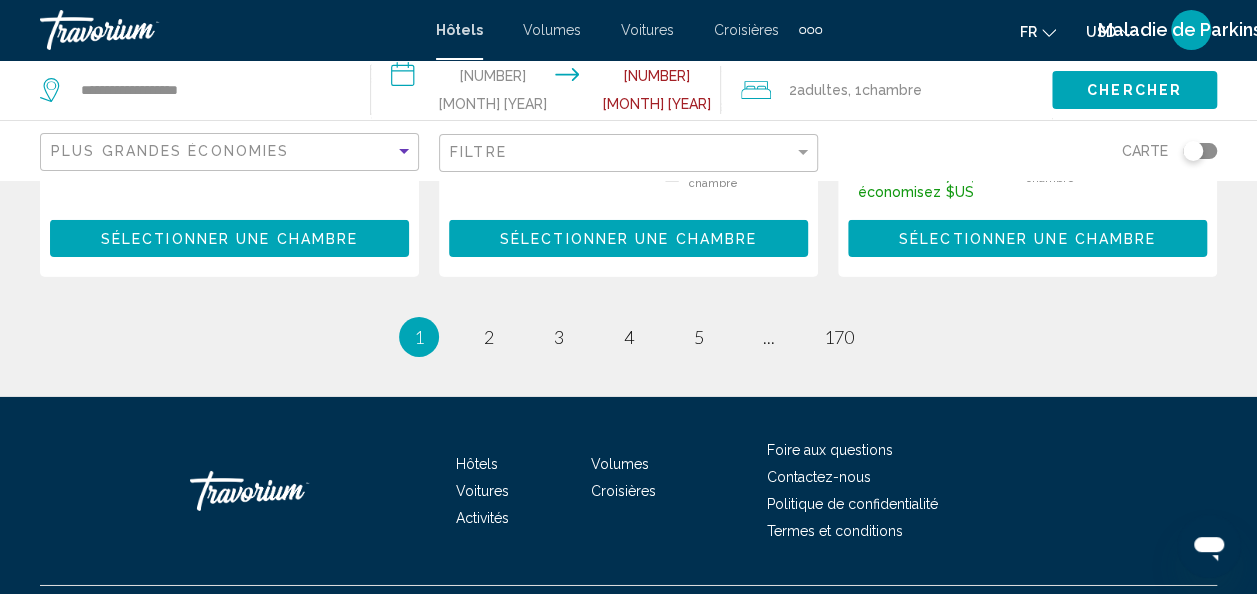 click on "Chercher" 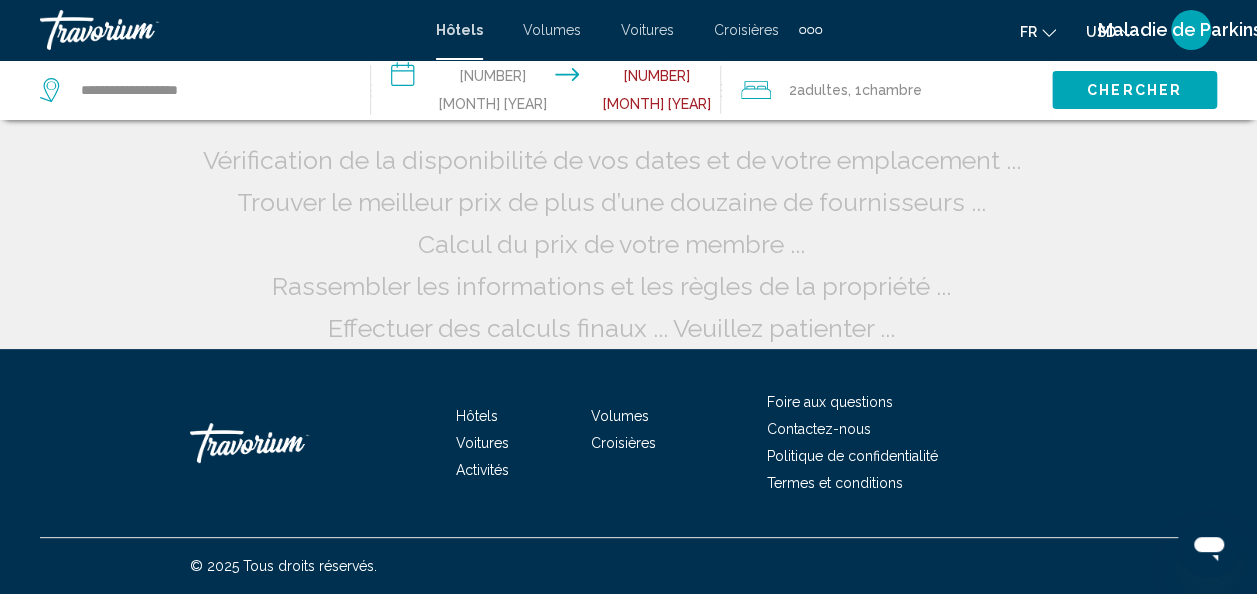 scroll, scrollTop: 62, scrollLeft: 0, axis: vertical 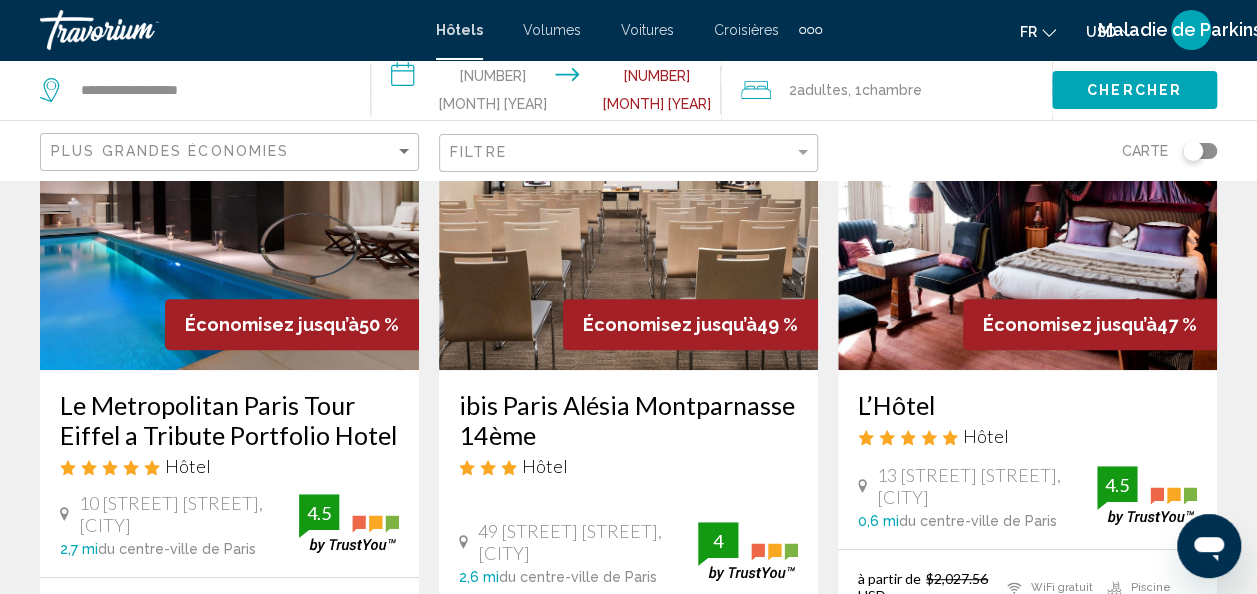 click at bounding box center [229, 210] 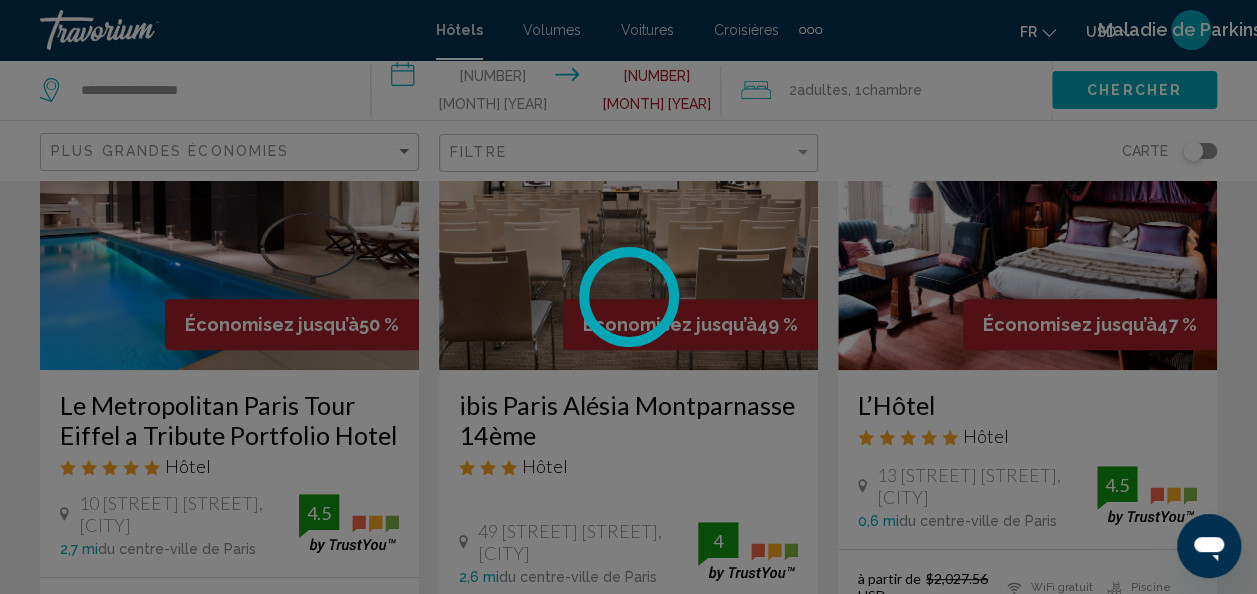 scroll, scrollTop: 238, scrollLeft: 0, axis: vertical 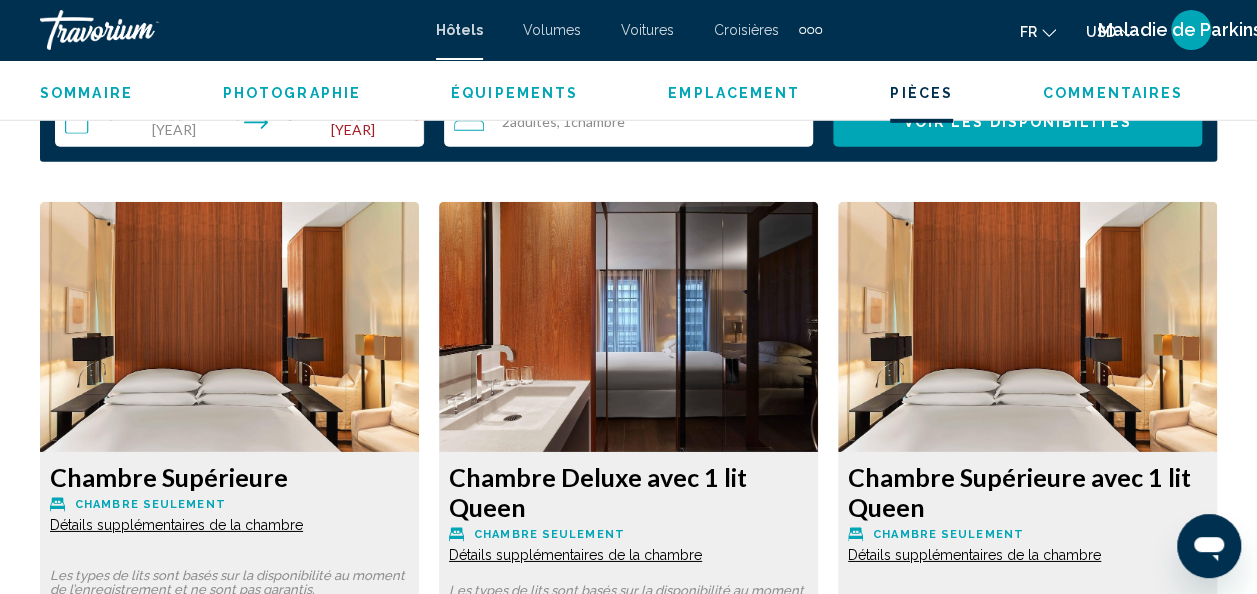 click at bounding box center (229, 327) 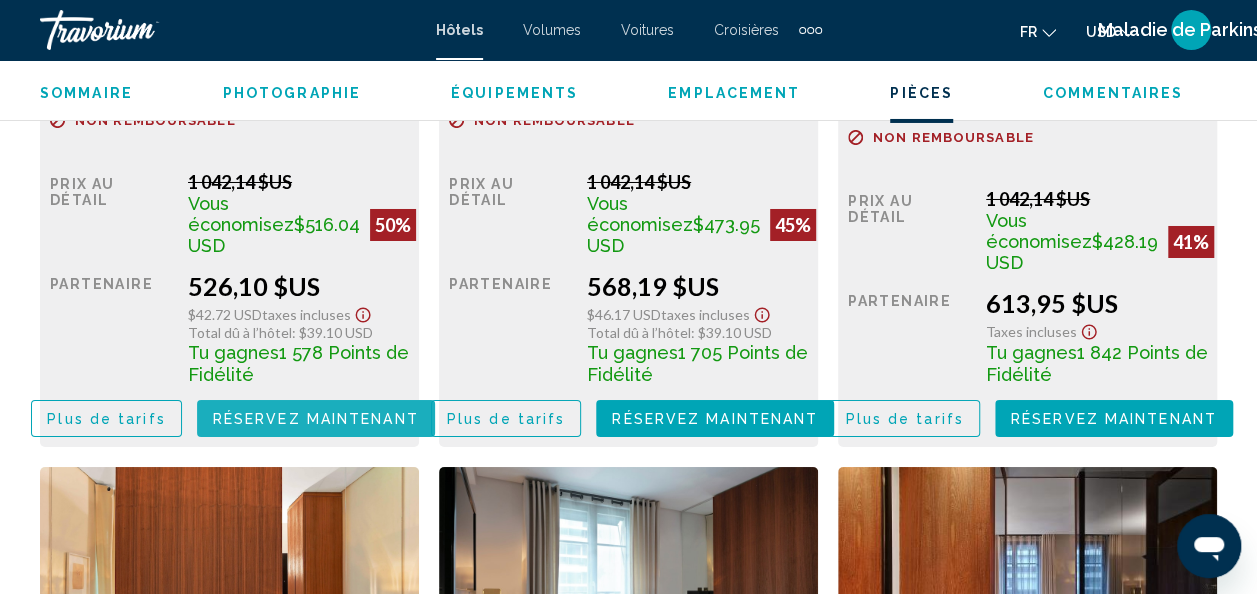 click on "Réservez maintenant" at bounding box center [316, 419] 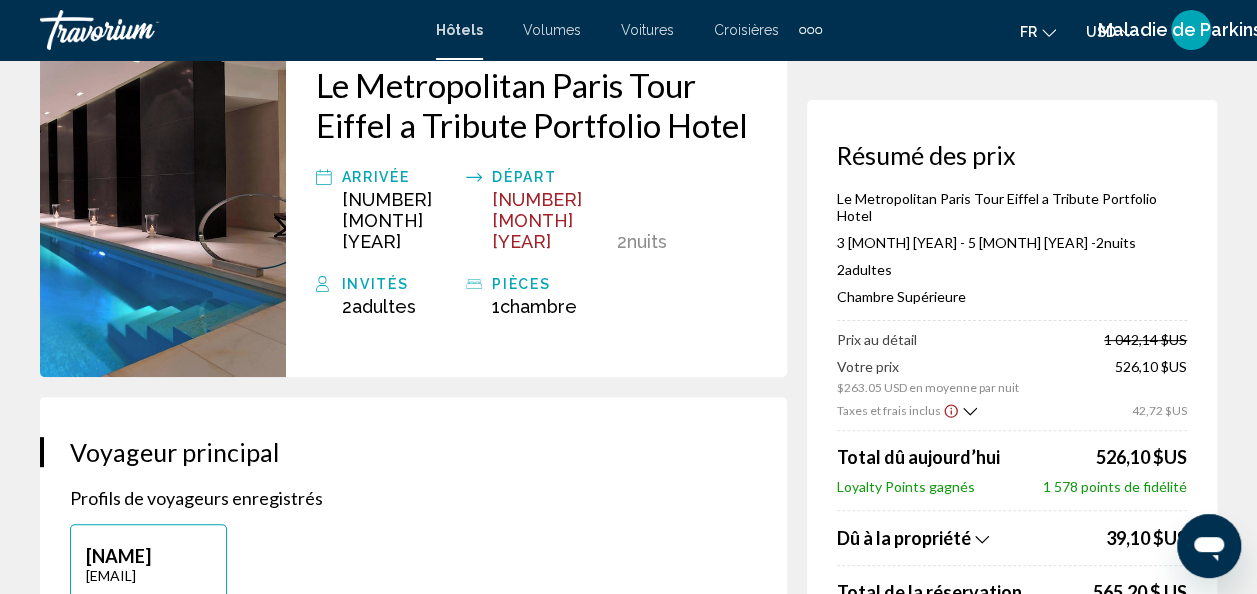 scroll, scrollTop: 112, scrollLeft: 0, axis: vertical 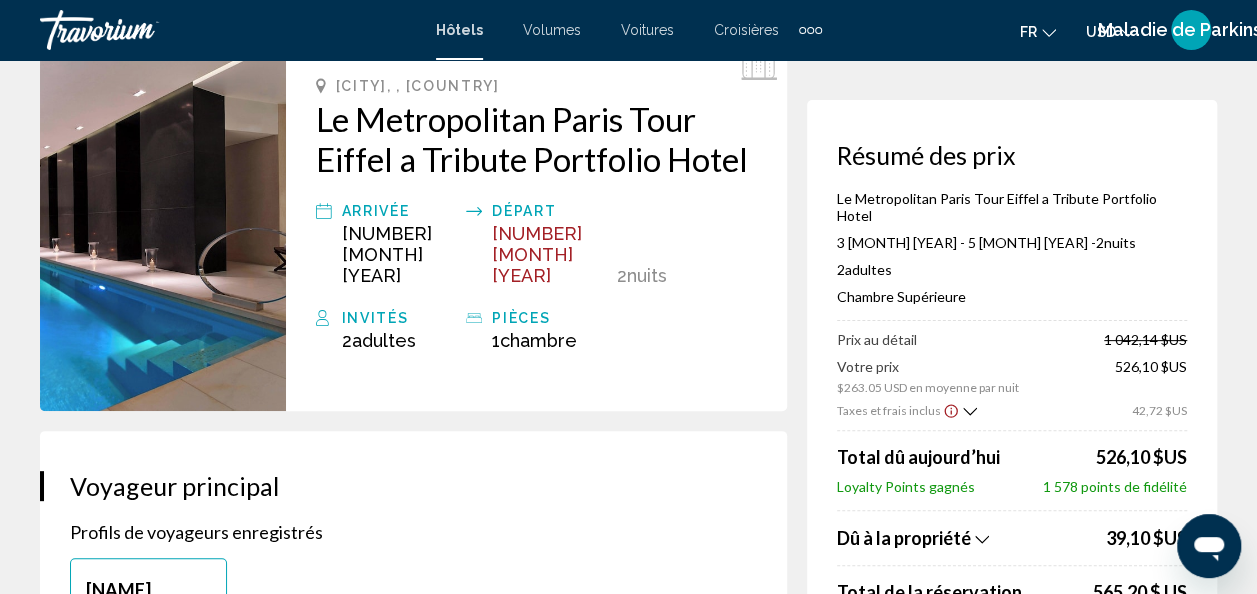 click on "Le Metropolitan Paris Tour Eiffel a Tribute Portfolio Hotel  3 [MONTH] [YEAR] - 5 [MONTH] [YEAR] -  2  nuit nuits 2  Adulte Adultes , 0  Enfant Enfants  ( âge   )   Chambre Supérieure  Prix au détail  1 042,14 $US   Votre prix  $263.05 USD en moyenne par nuit  526,10 $US  Taxes et frais inclus
42,72 $US  Total dû aujourd’hui  526,10 $US  Loyalty Points gagnés  1 578 points de fidélité  Dû à la propriété
39,10 $US Total de la réservation  565,20 $ US  Les tarifs sont indiqués en USD. Les taxes et/ou les frais imposés par l’établissement d’un montant de 39,10 USD seront perçus par l’établissement en EUR (33,80 EUR dans la devise d’origine). Les taxes et/ou frais dus à l’établissement sont basés sur les taux de change en vigueur, qui peuvent varier au moment du voyage. Échanger des Points de Fidélité 0 1,470 0" at bounding box center [628, 1670] 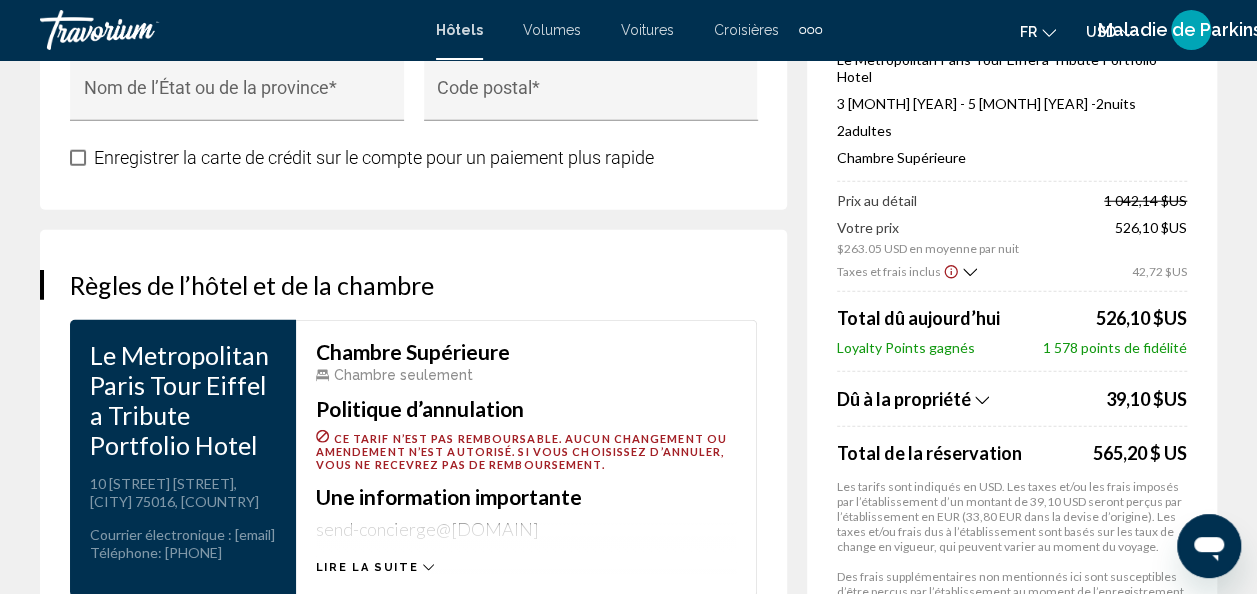 scroll, scrollTop: 2602, scrollLeft: 0, axis: vertical 